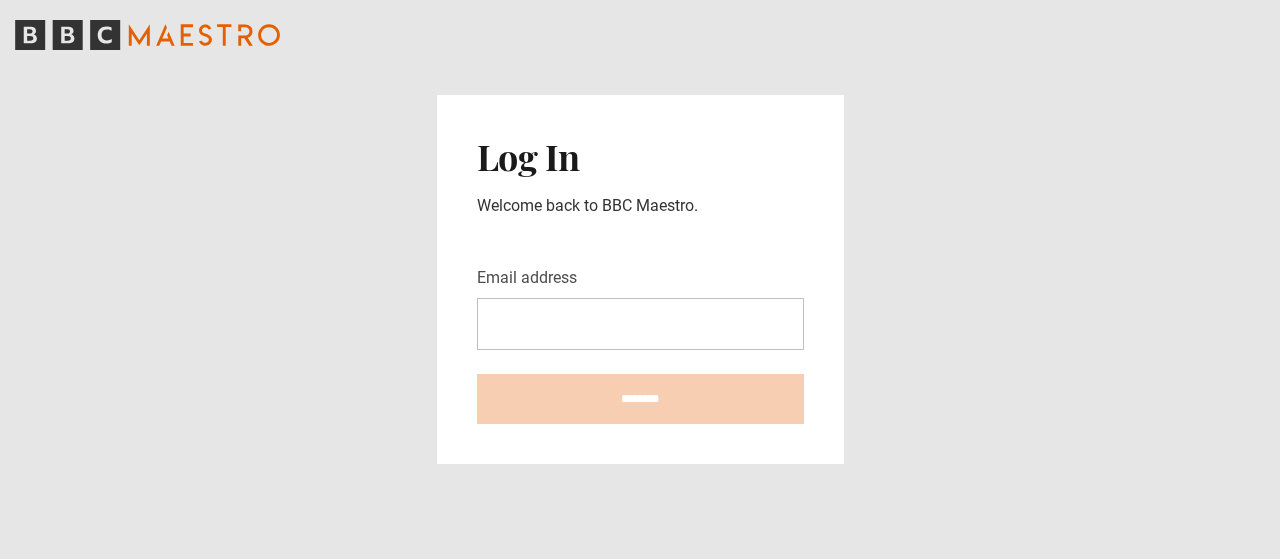 scroll, scrollTop: 0, scrollLeft: 0, axis: both 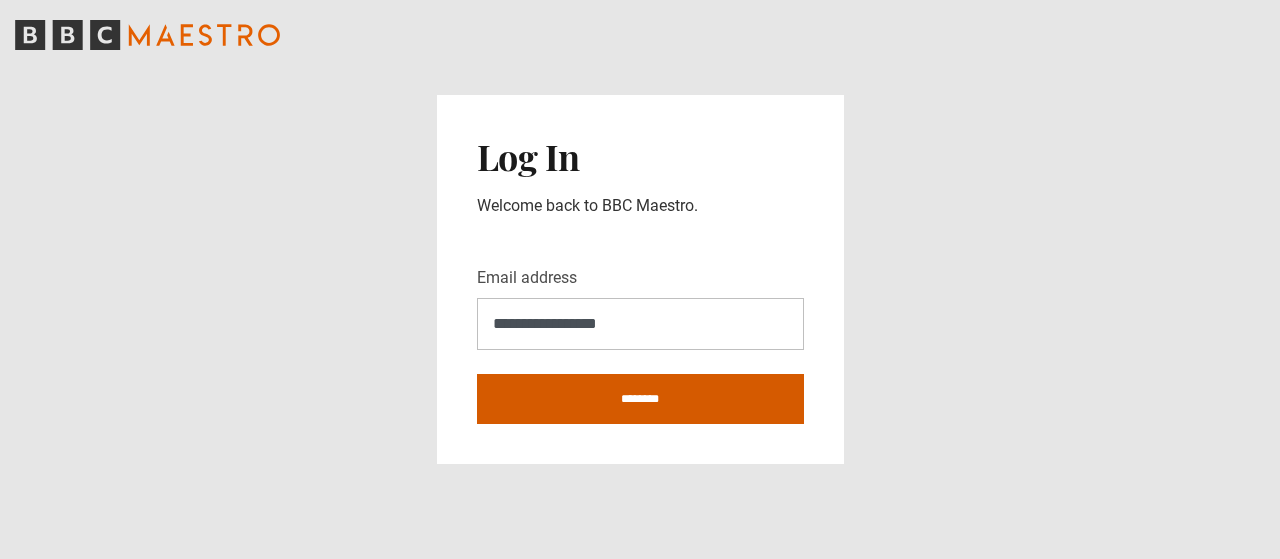 click on "********" at bounding box center [640, 399] 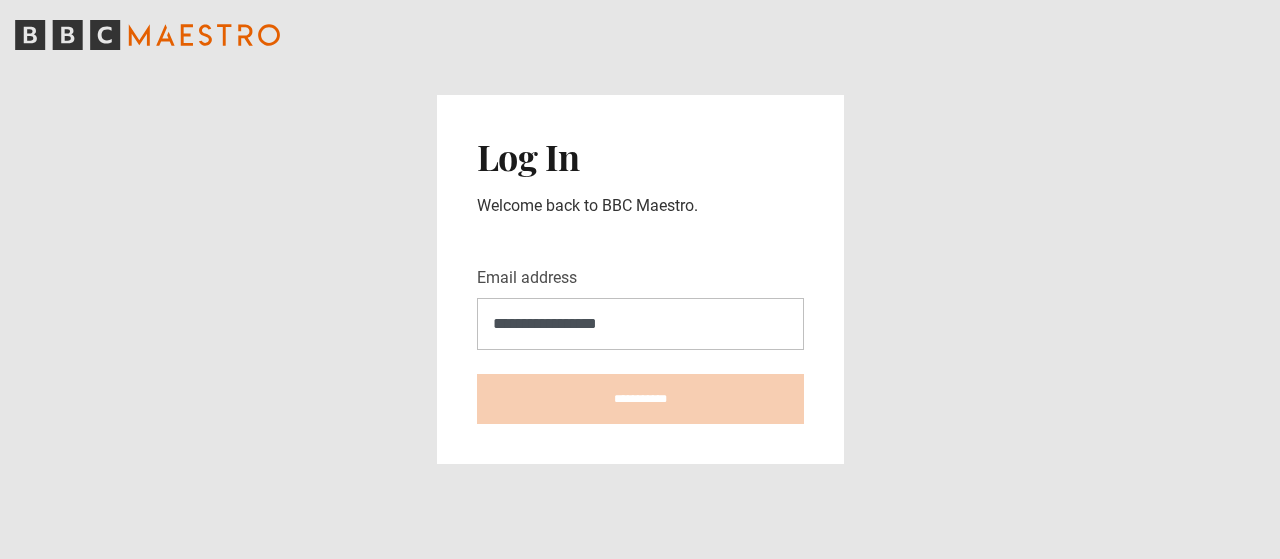 type on "**********" 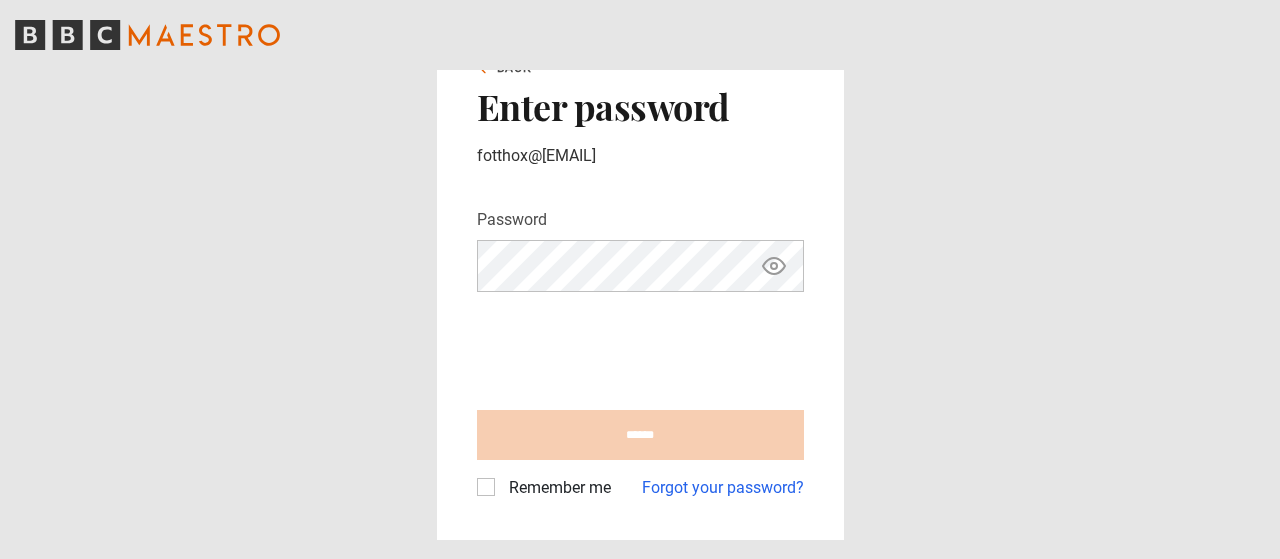 scroll, scrollTop: 0, scrollLeft: 0, axis: both 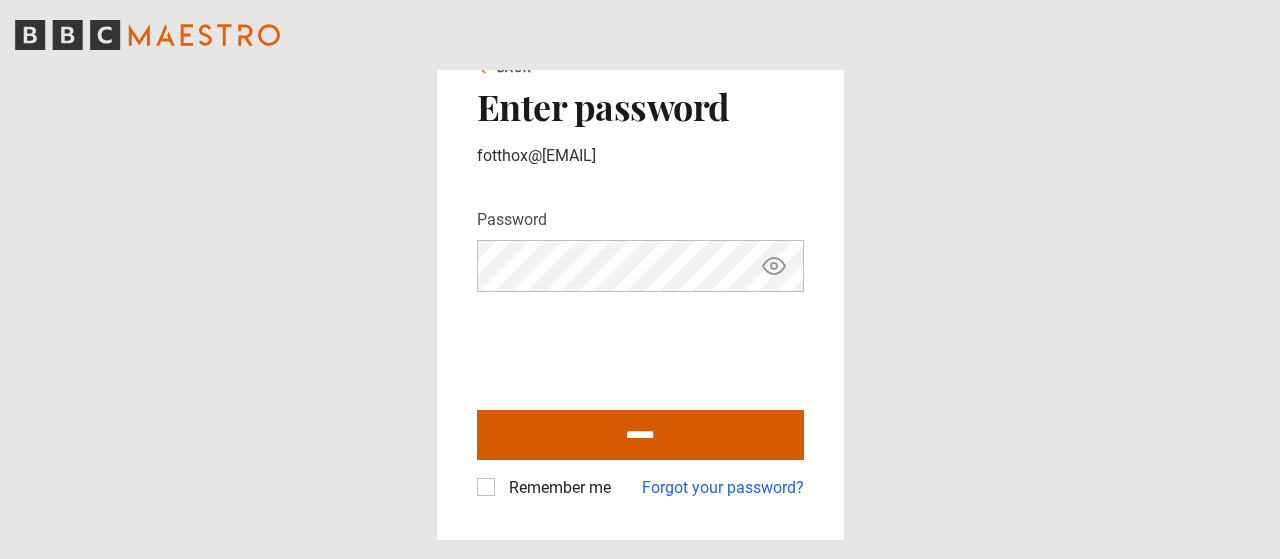 click on "******" at bounding box center [640, 435] 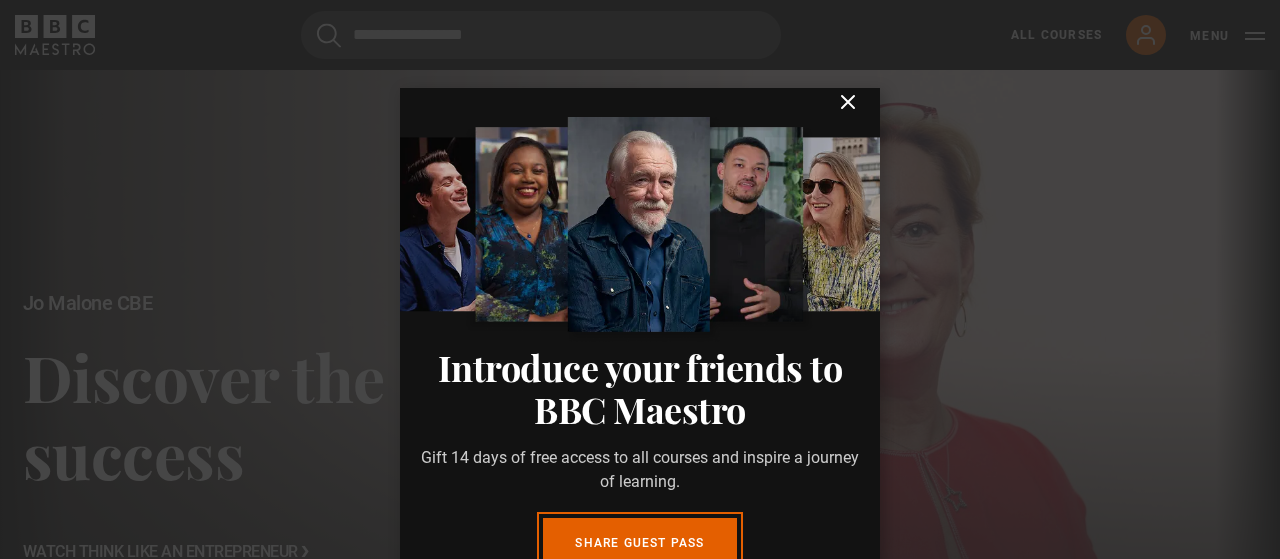 scroll, scrollTop: 0, scrollLeft: 0, axis: both 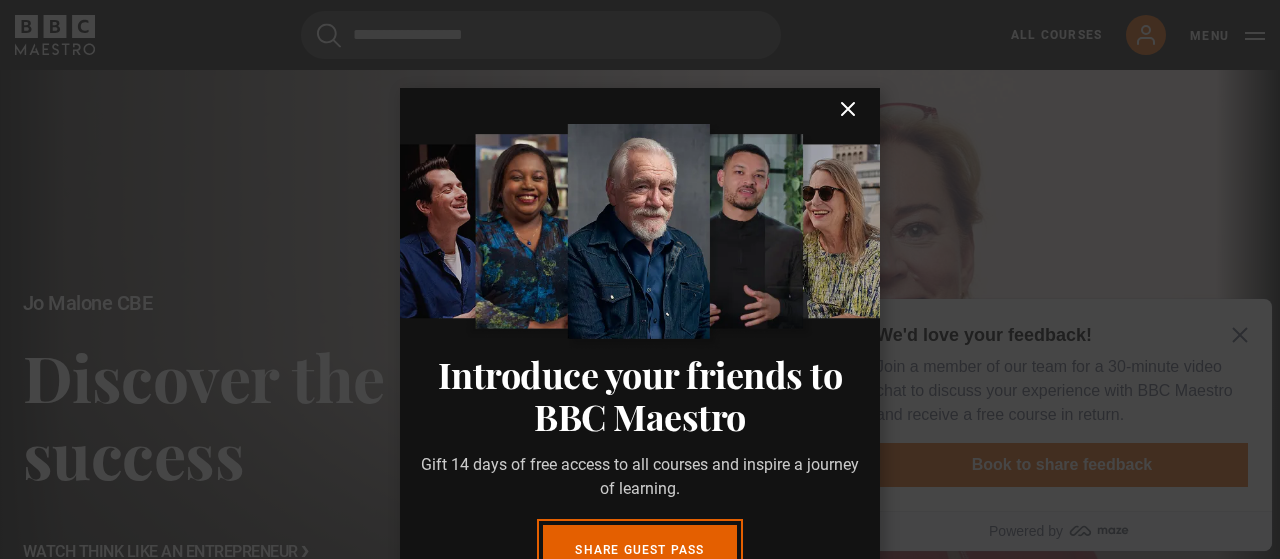 click 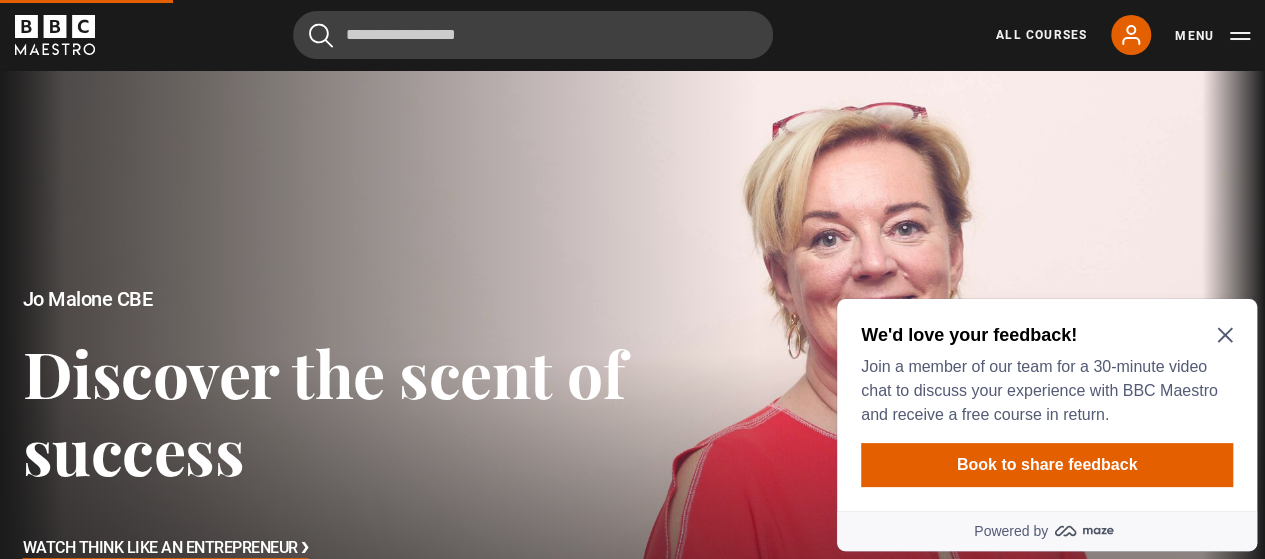click on "We'd love your feedback!" at bounding box center [1043, 335] 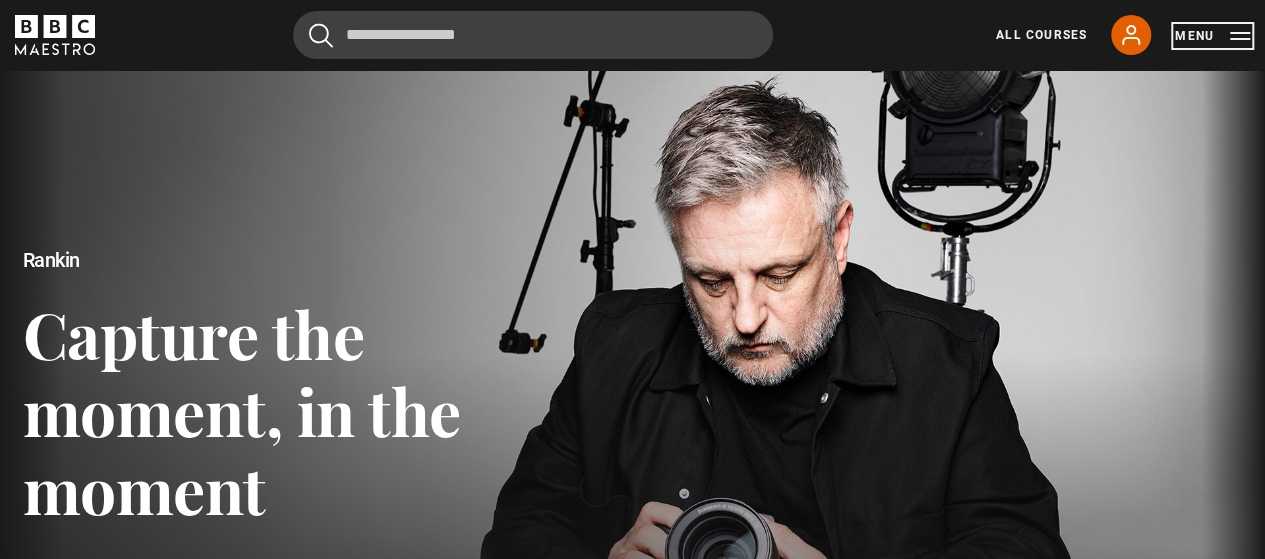 click on "Menu" at bounding box center (1212, 36) 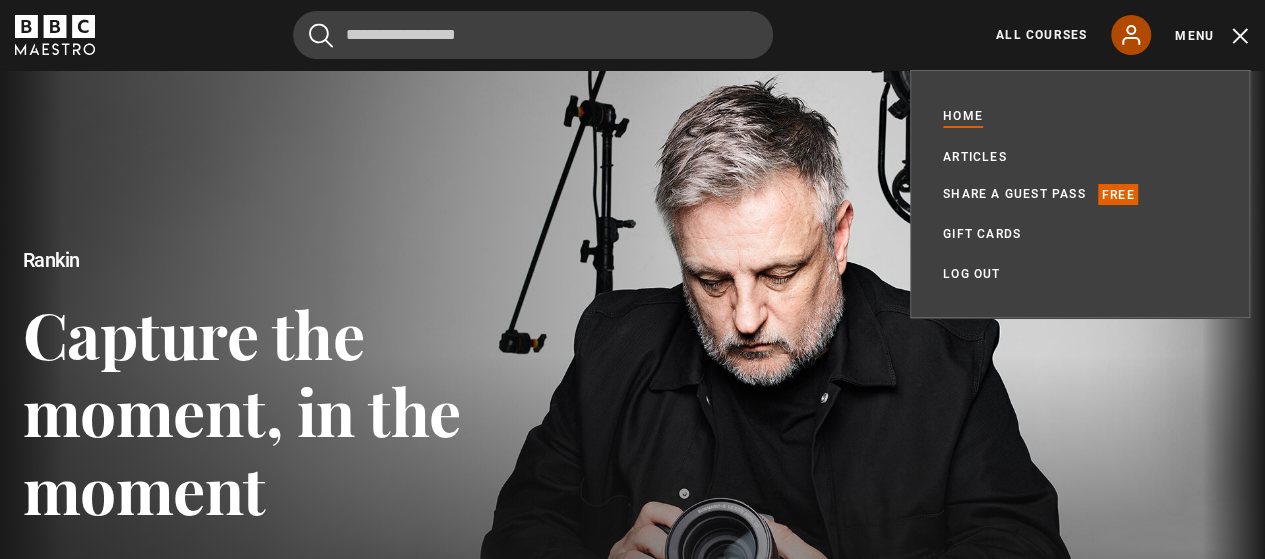 click 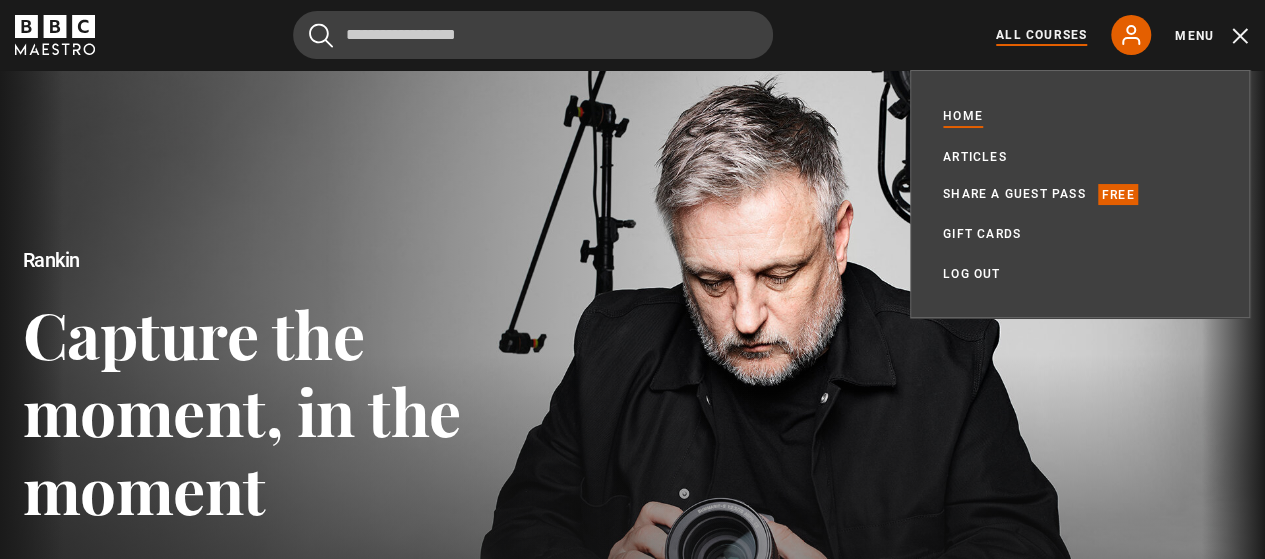 click on "All Courses" at bounding box center (1041, 35) 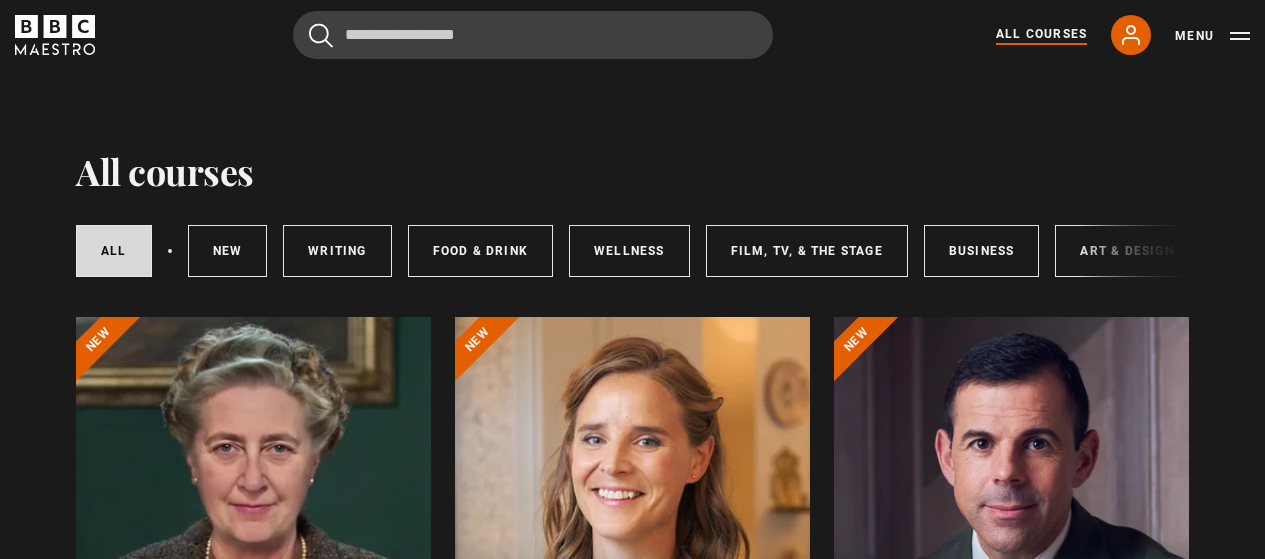 scroll, scrollTop: 0, scrollLeft: 0, axis: both 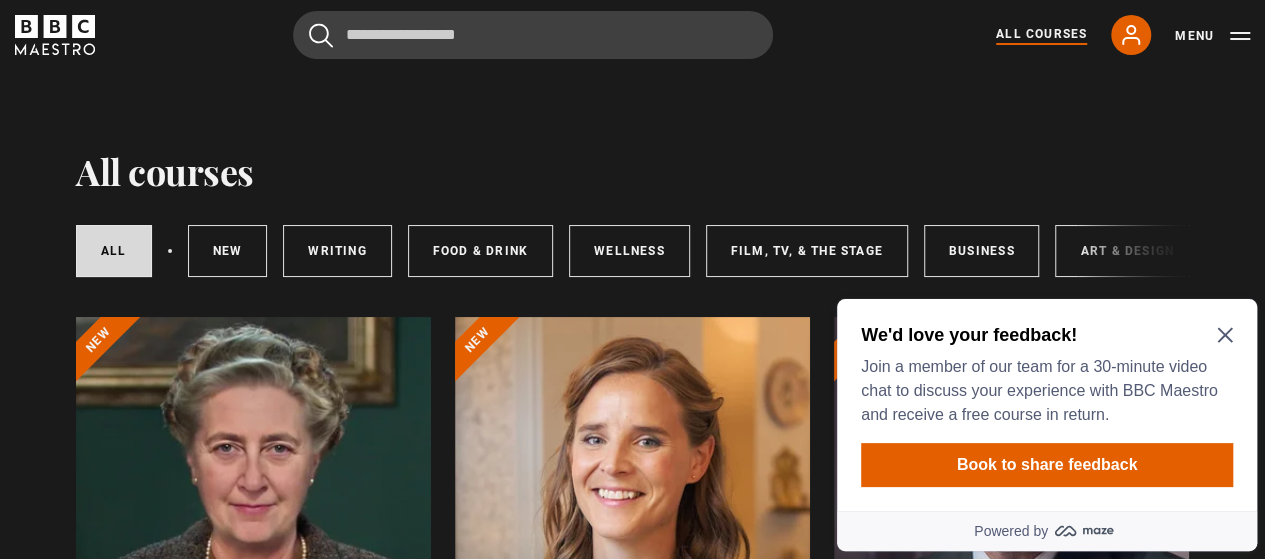 click 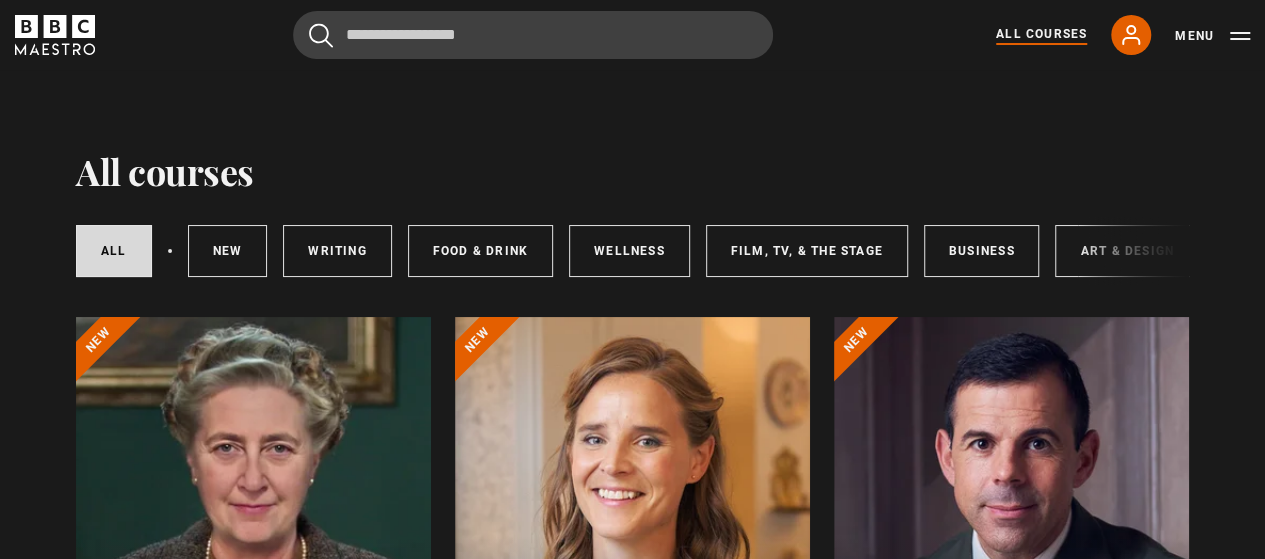scroll, scrollTop: 489, scrollLeft: 0, axis: vertical 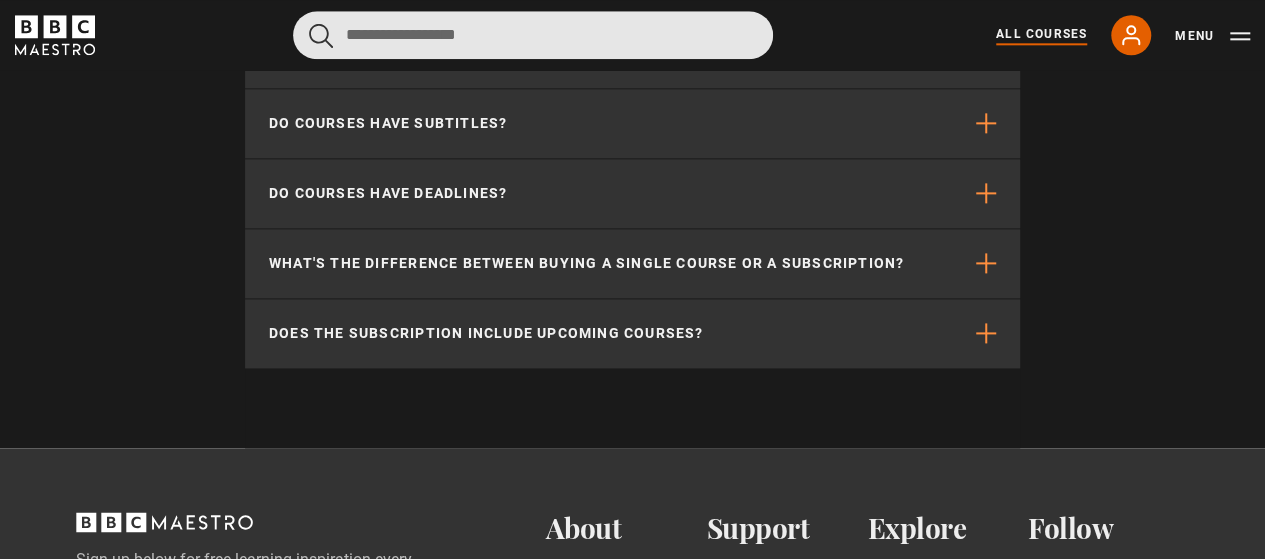 click at bounding box center (533, 35) 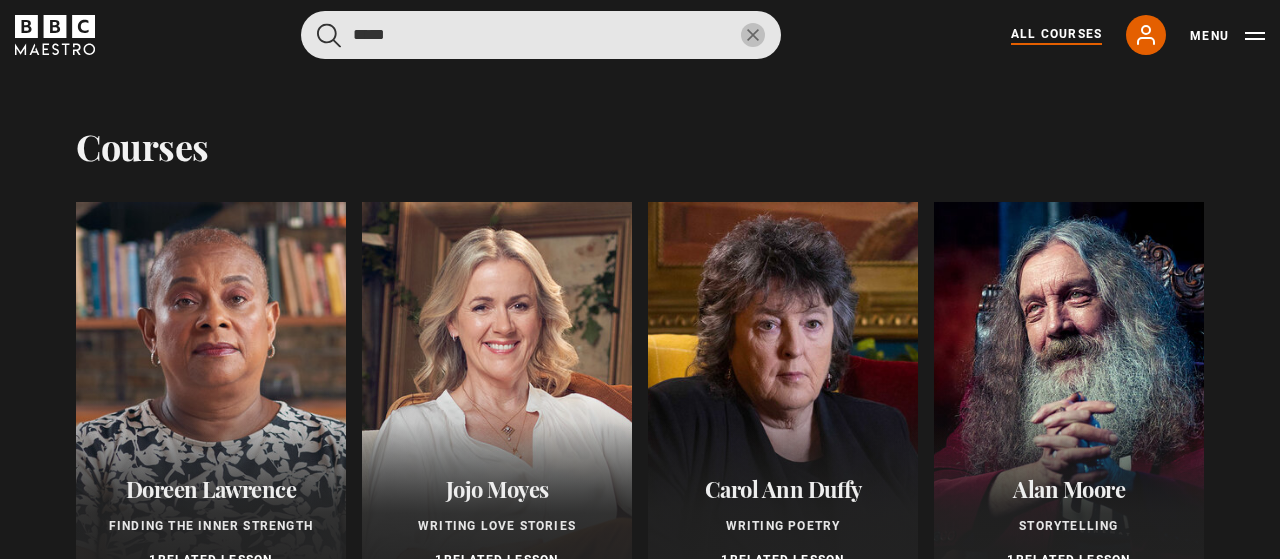 type on "*****" 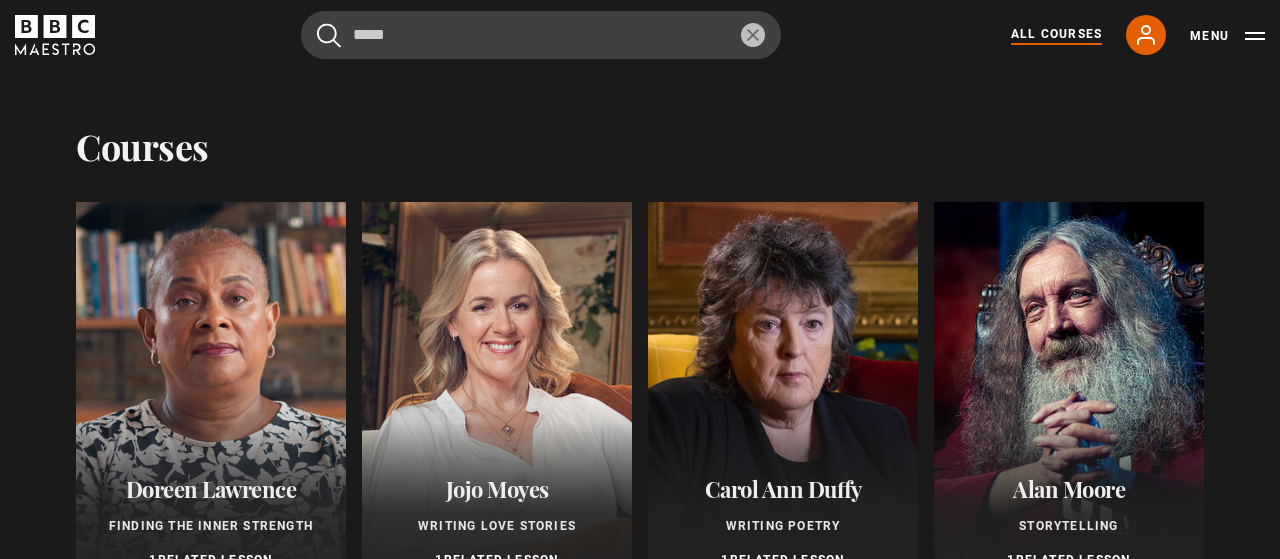 click at bounding box center [783, 397] 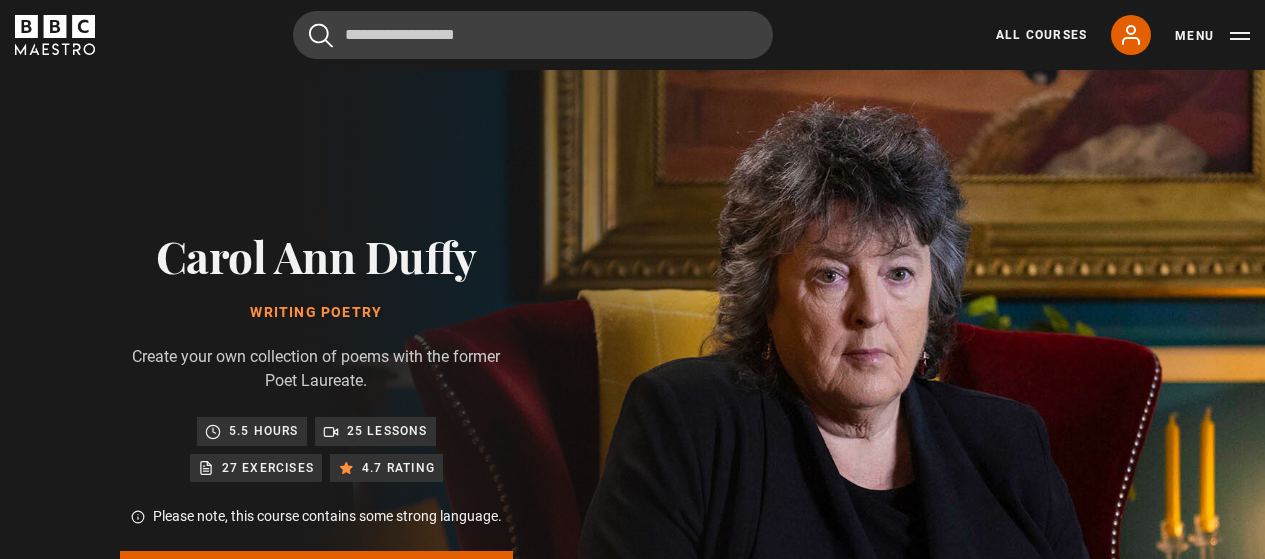 scroll, scrollTop: 848, scrollLeft: 0, axis: vertical 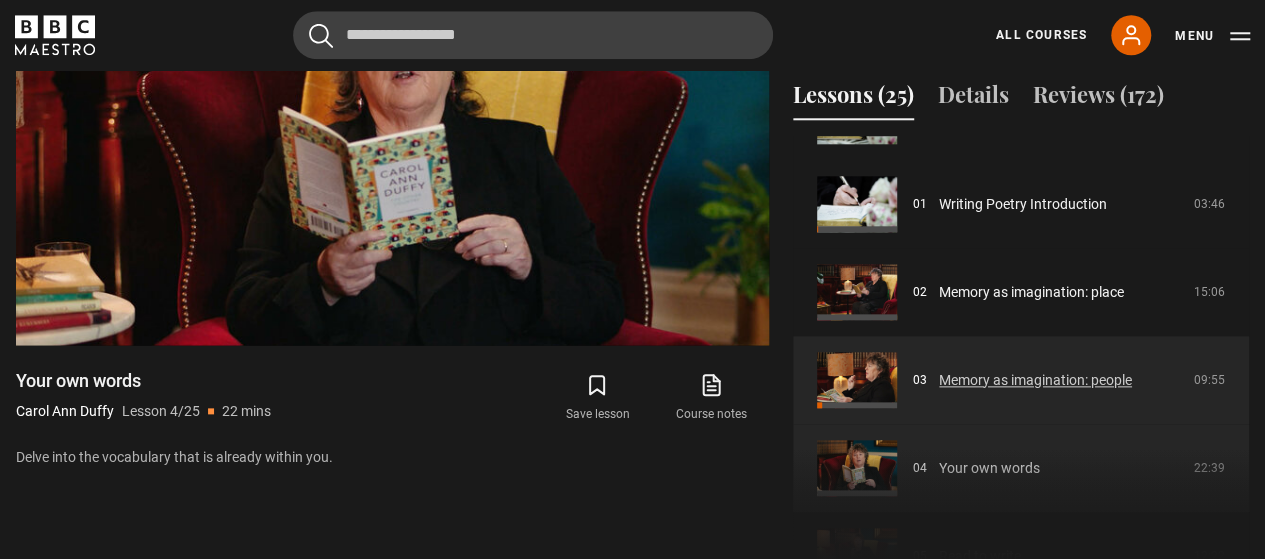 click on "Memory as imagination: people" at bounding box center (1035, 380) 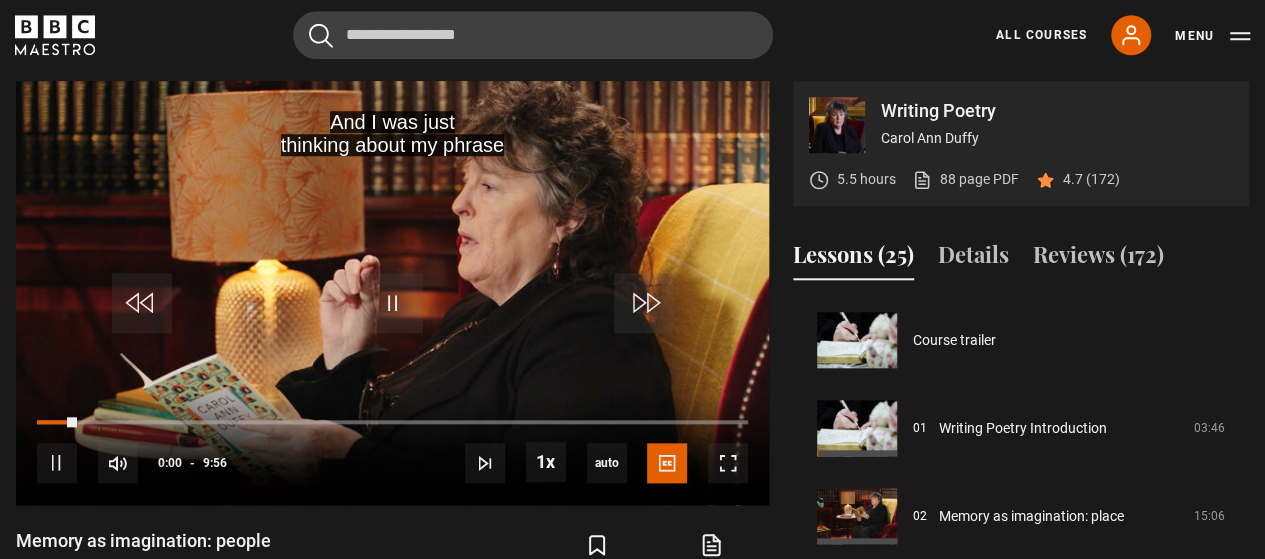 scroll, scrollTop: 848, scrollLeft: 0, axis: vertical 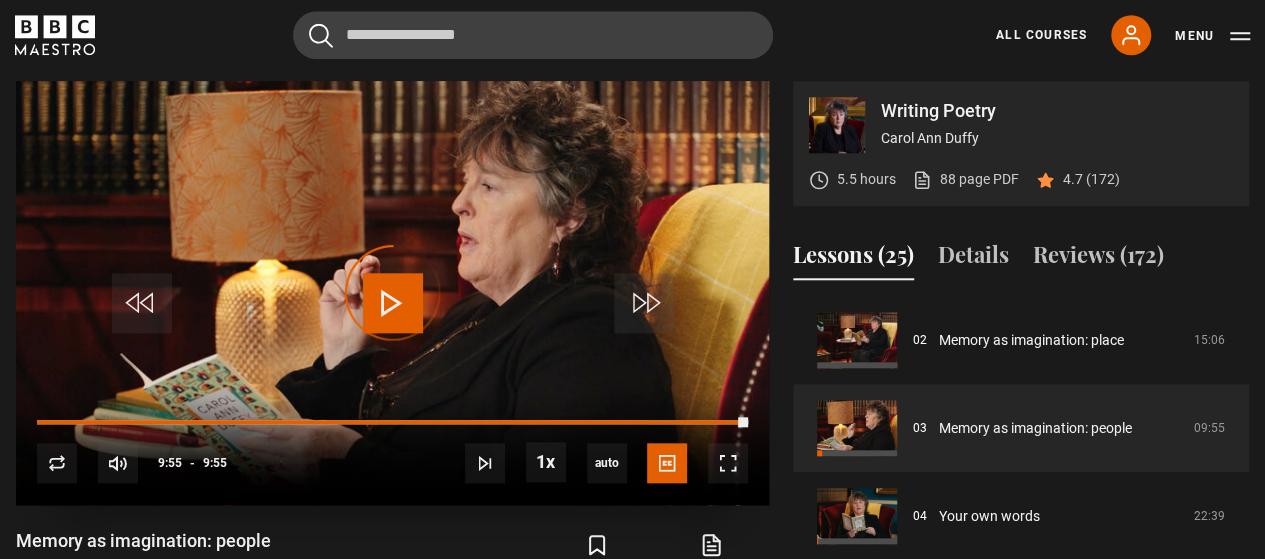 click on "Video Player is loading." at bounding box center [393, 293] 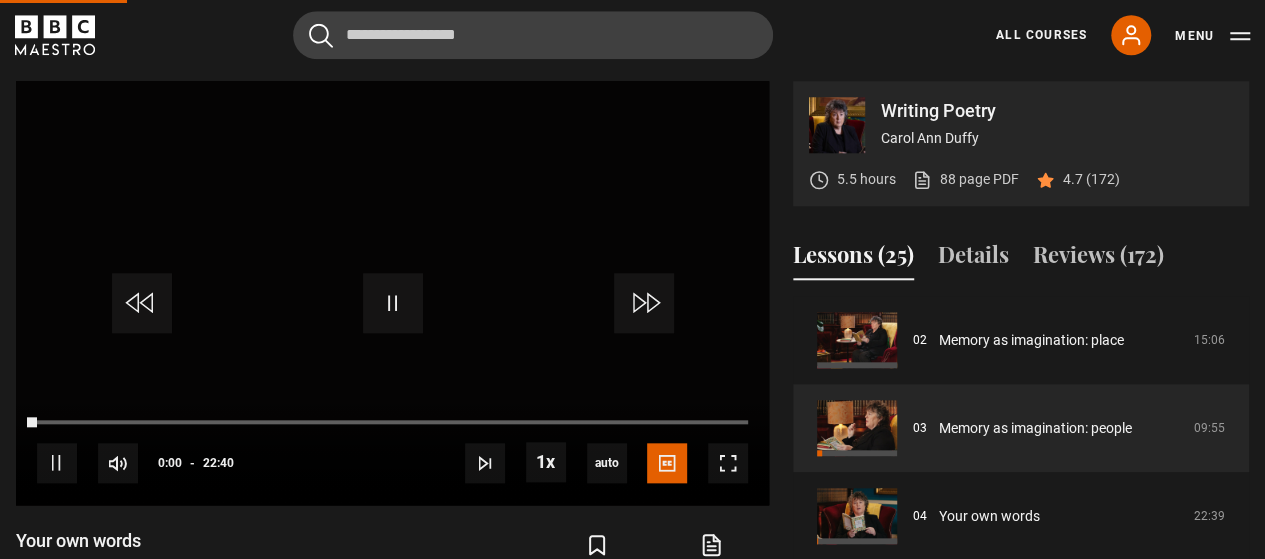 scroll, scrollTop: 554, scrollLeft: 0, axis: vertical 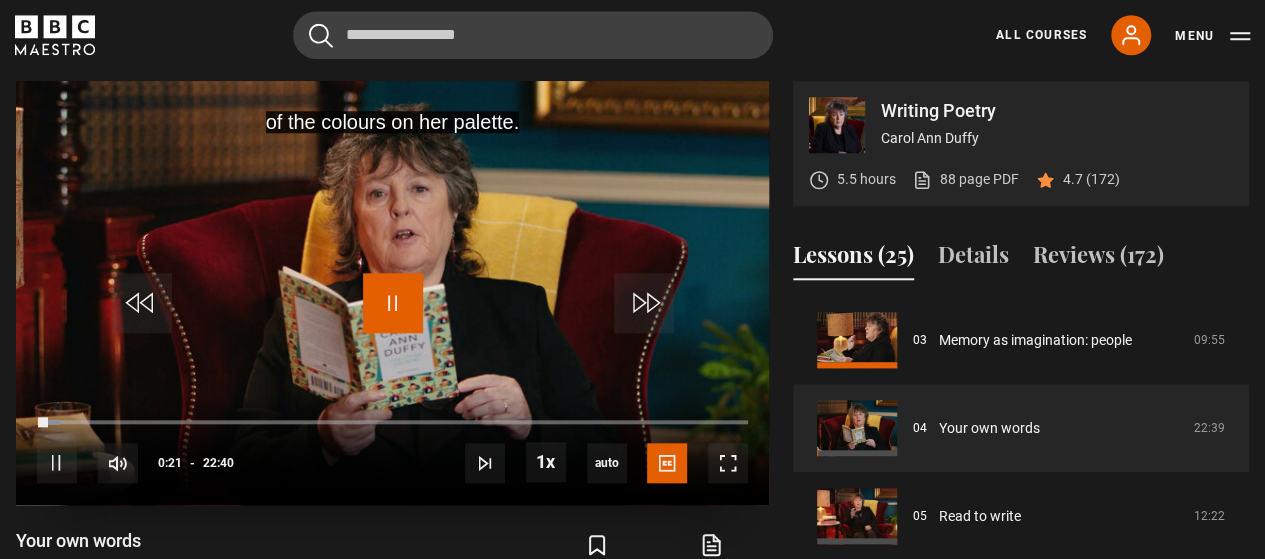 click at bounding box center [393, 303] 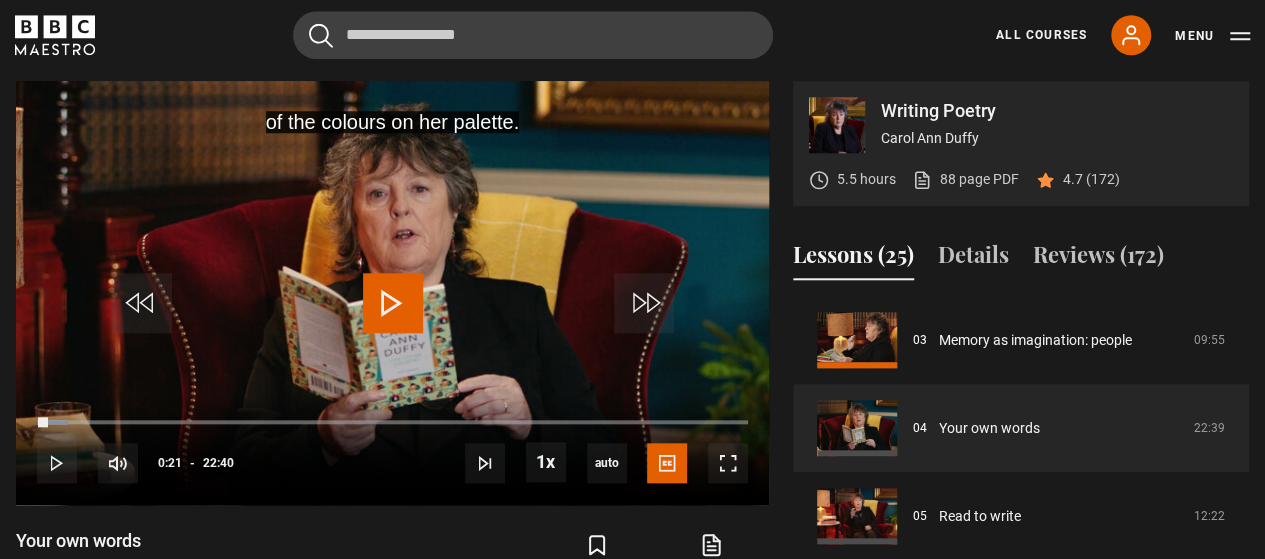 scroll, scrollTop: 1338, scrollLeft: 0, axis: vertical 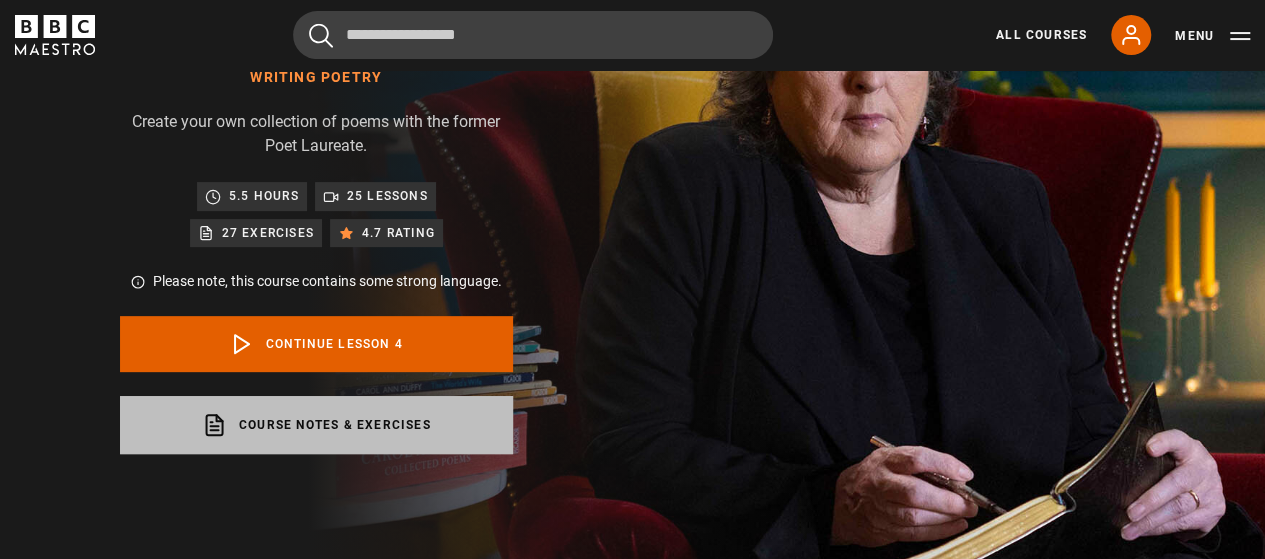 click on "Course notes & exercises
opens in a new tab" at bounding box center [316, 425] 